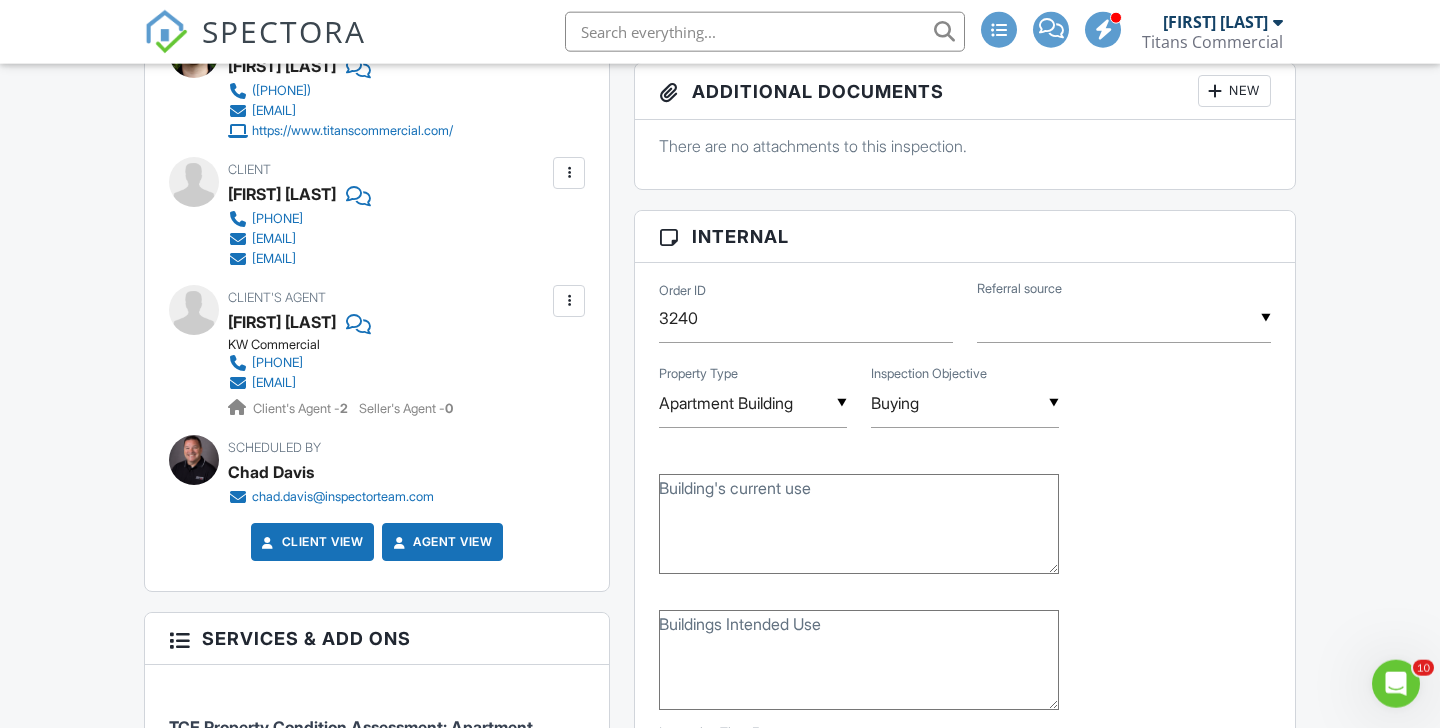 scroll, scrollTop: 540, scrollLeft: 0, axis: vertical 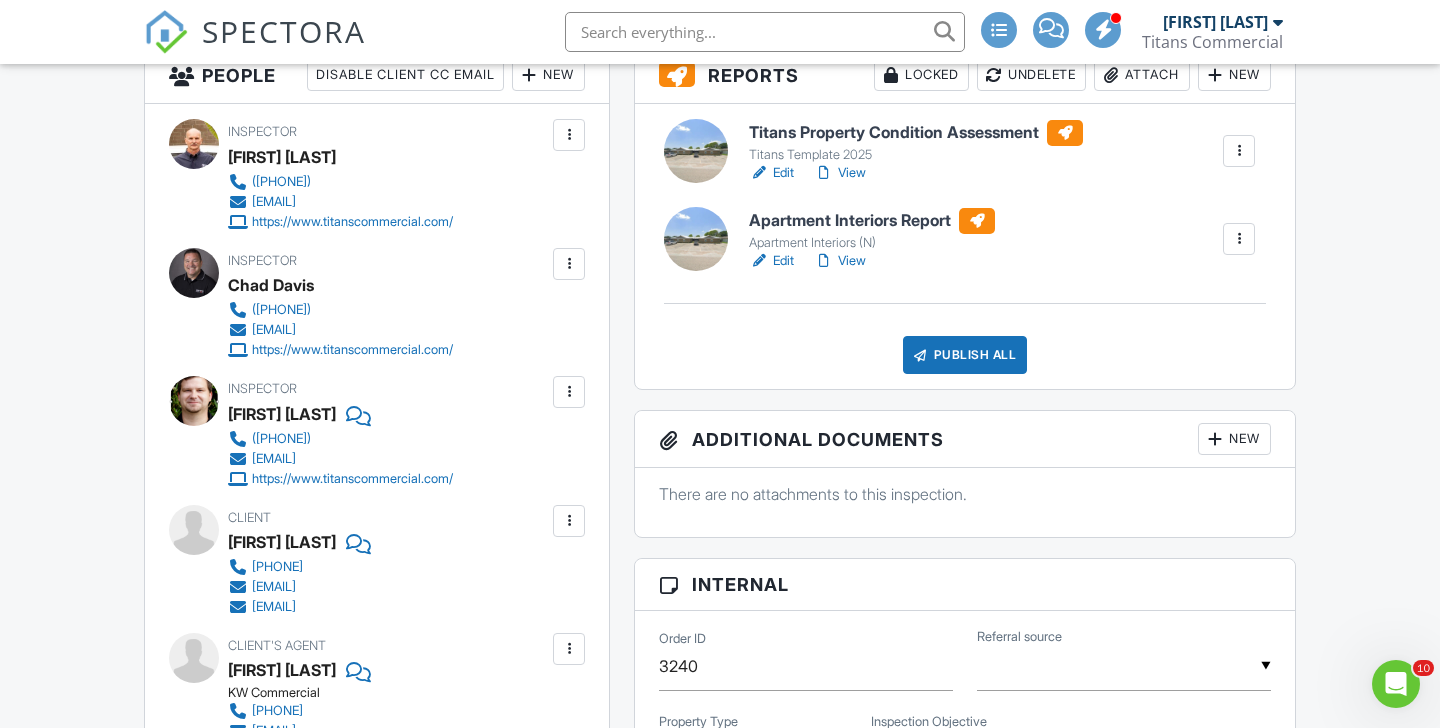click on "Edit" at bounding box center [771, 261] 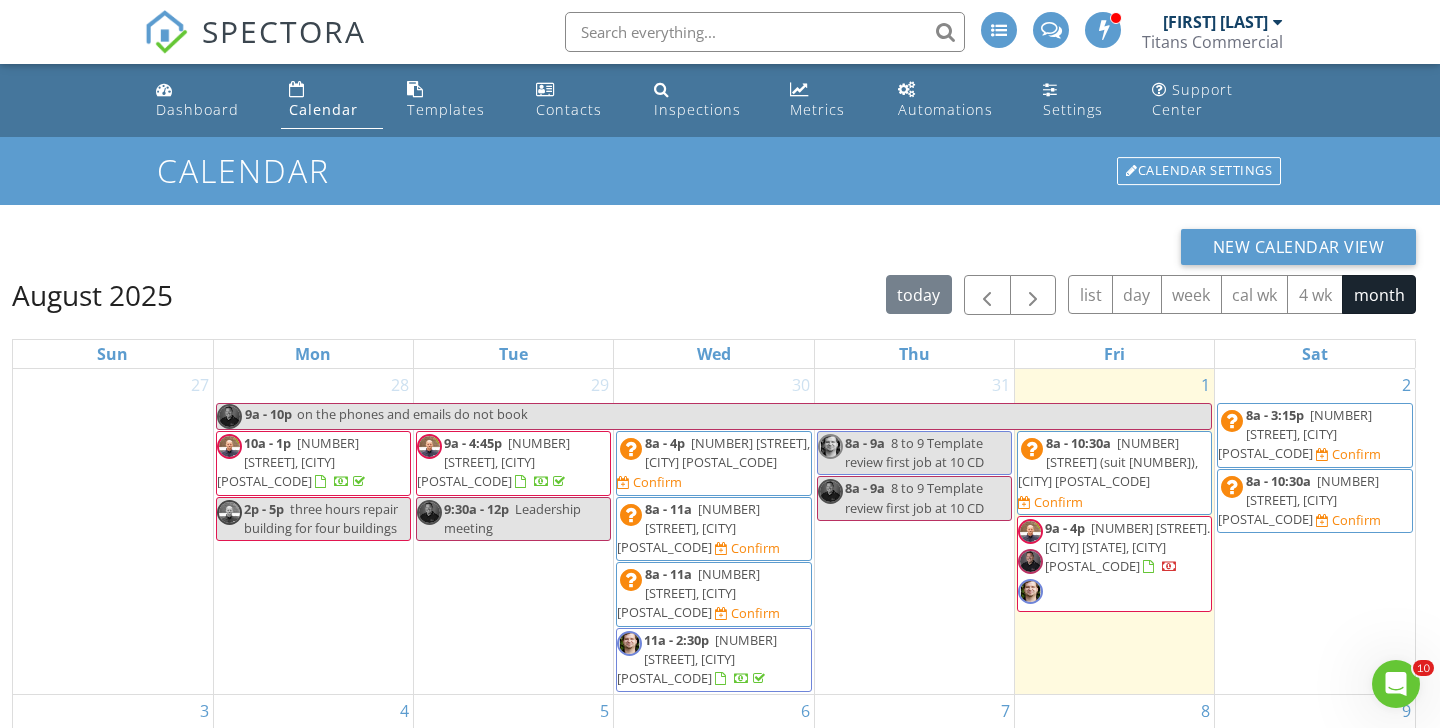 scroll, scrollTop: 0, scrollLeft: 0, axis: both 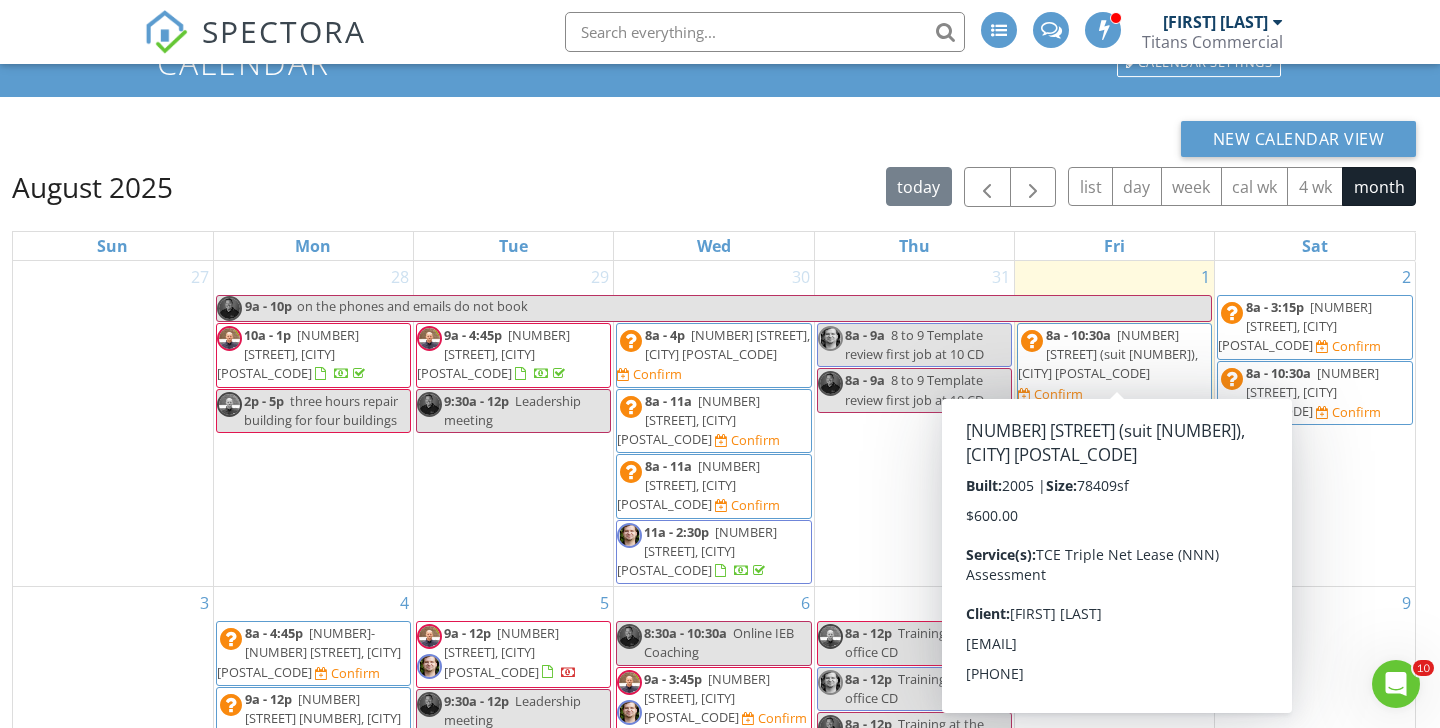 click on "8a - 10:30a
5365 W Sam Houston Pkwy N (suit 400), Houston 77041
Confirm" at bounding box center [1114, 365] 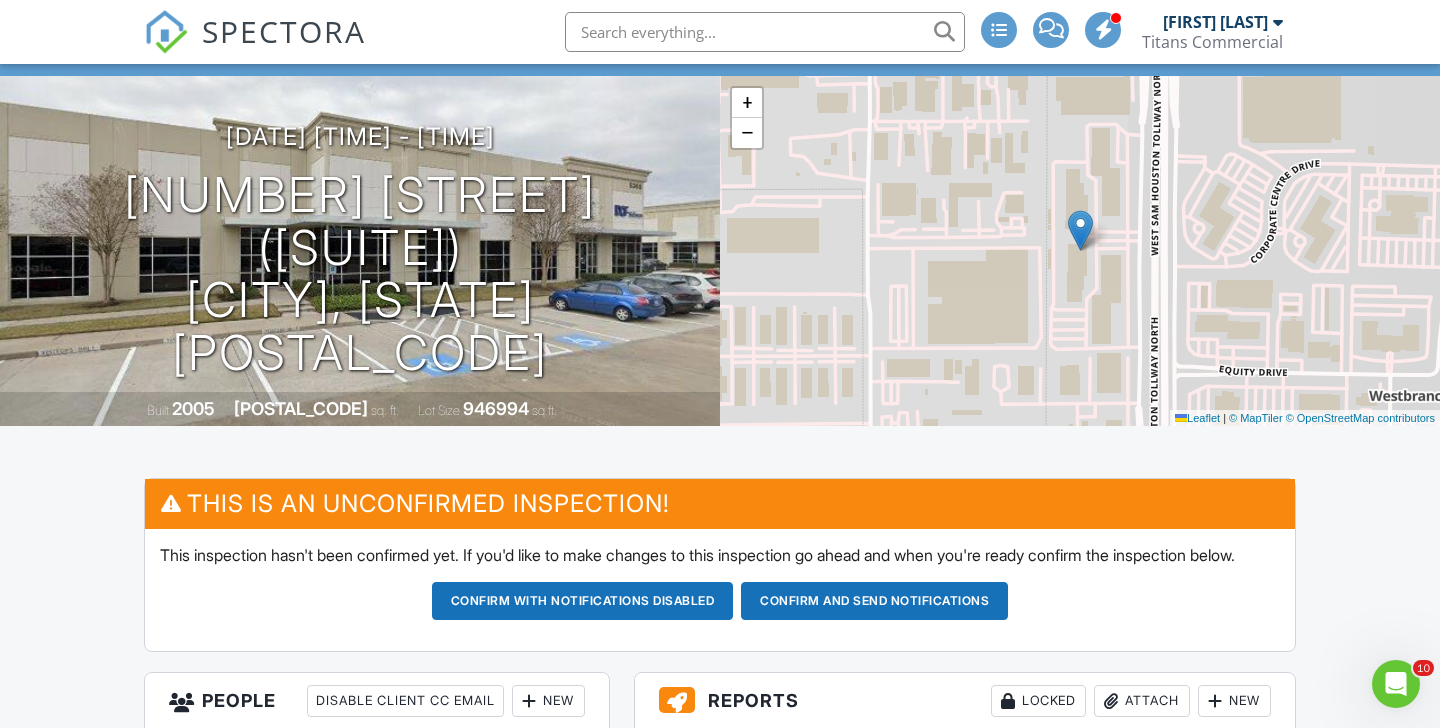 scroll, scrollTop: 0, scrollLeft: 0, axis: both 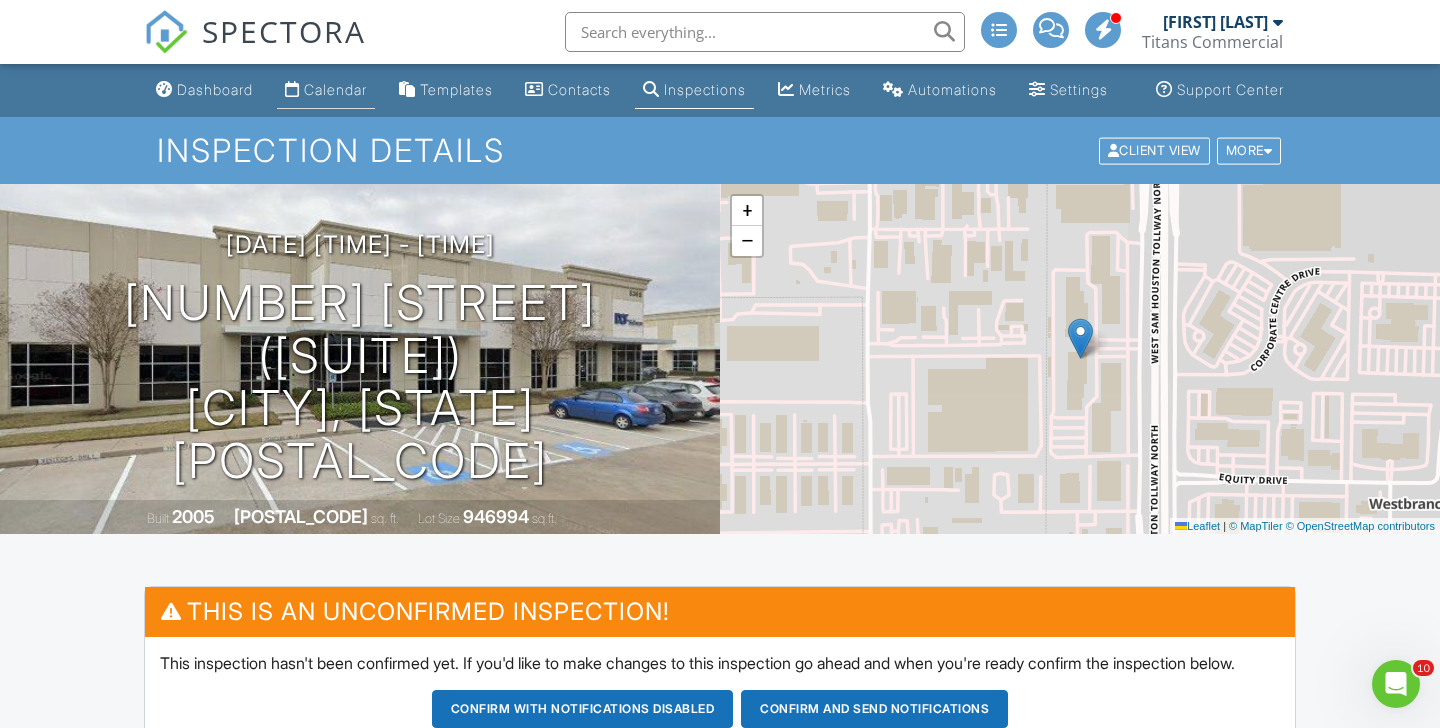 click on "Calendar" at bounding box center [335, 89] 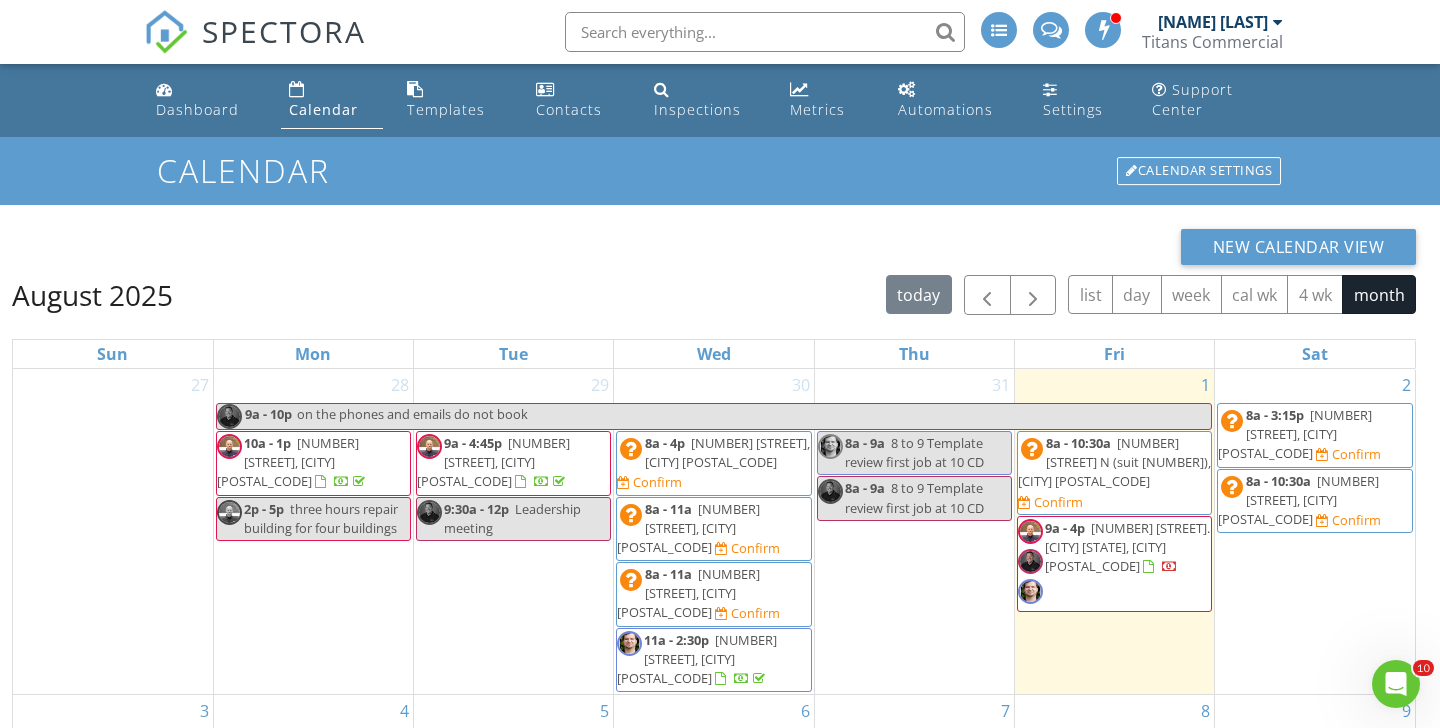 scroll, scrollTop: 0, scrollLeft: 0, axis: both 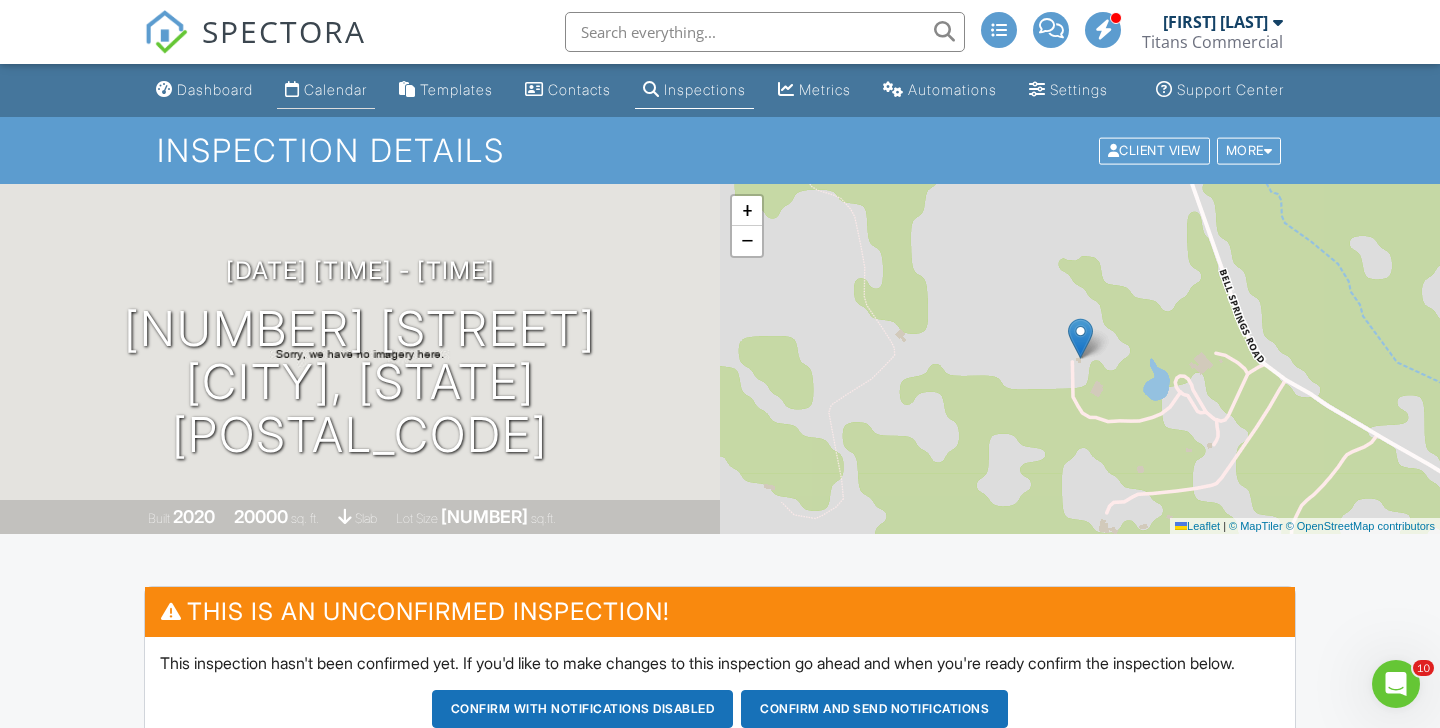 click on "Calendar" at bounding box center (335, 89) 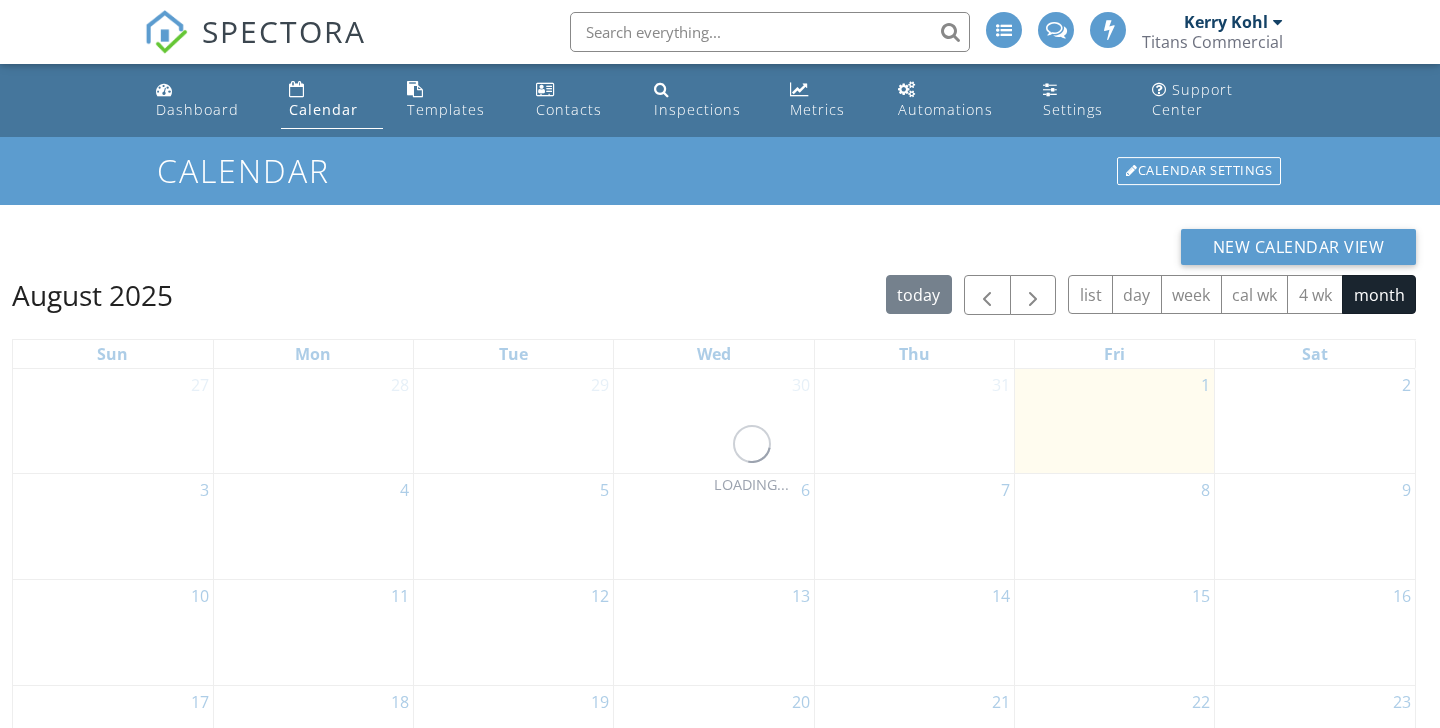 scroll, scrollTop: 0, scrollLeft: 0, axis: both 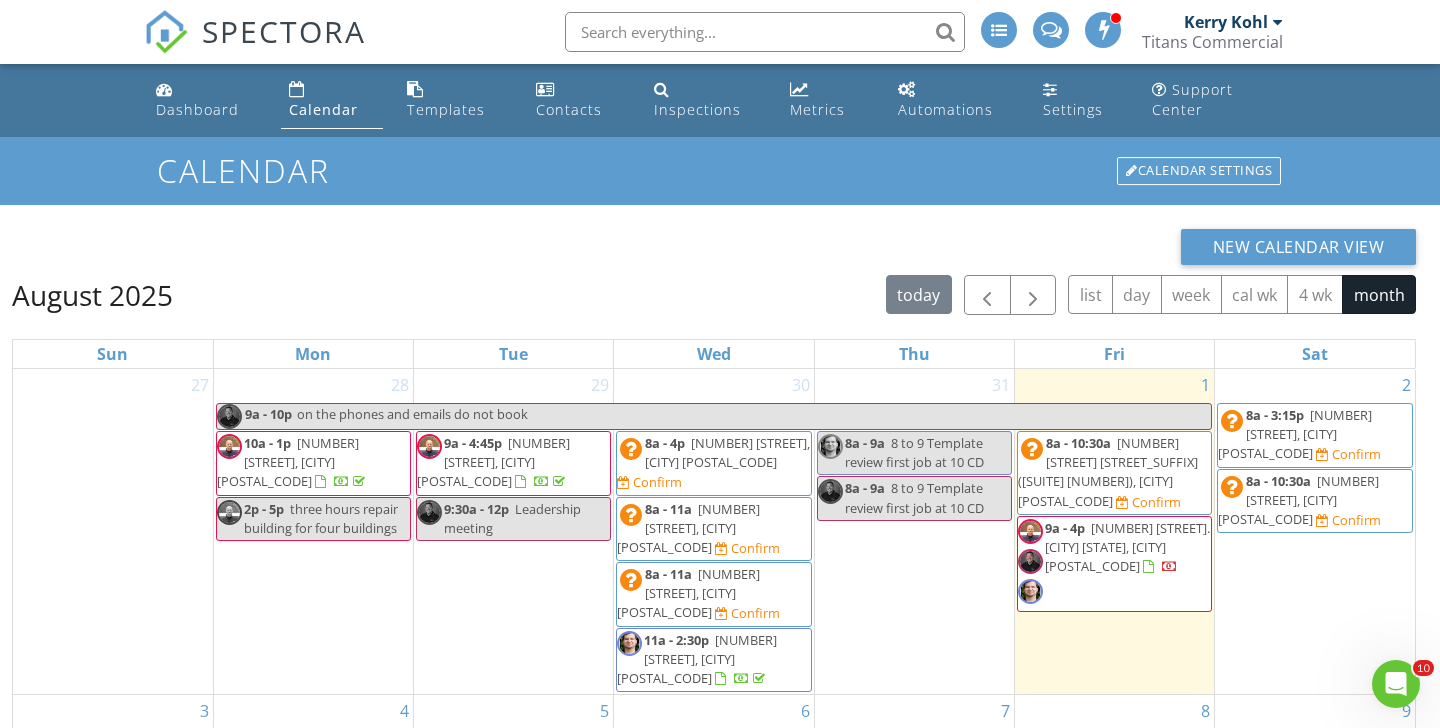 click on "9407 New Century Dr, Pasadena 77507" at bounding box center (1298, 500) 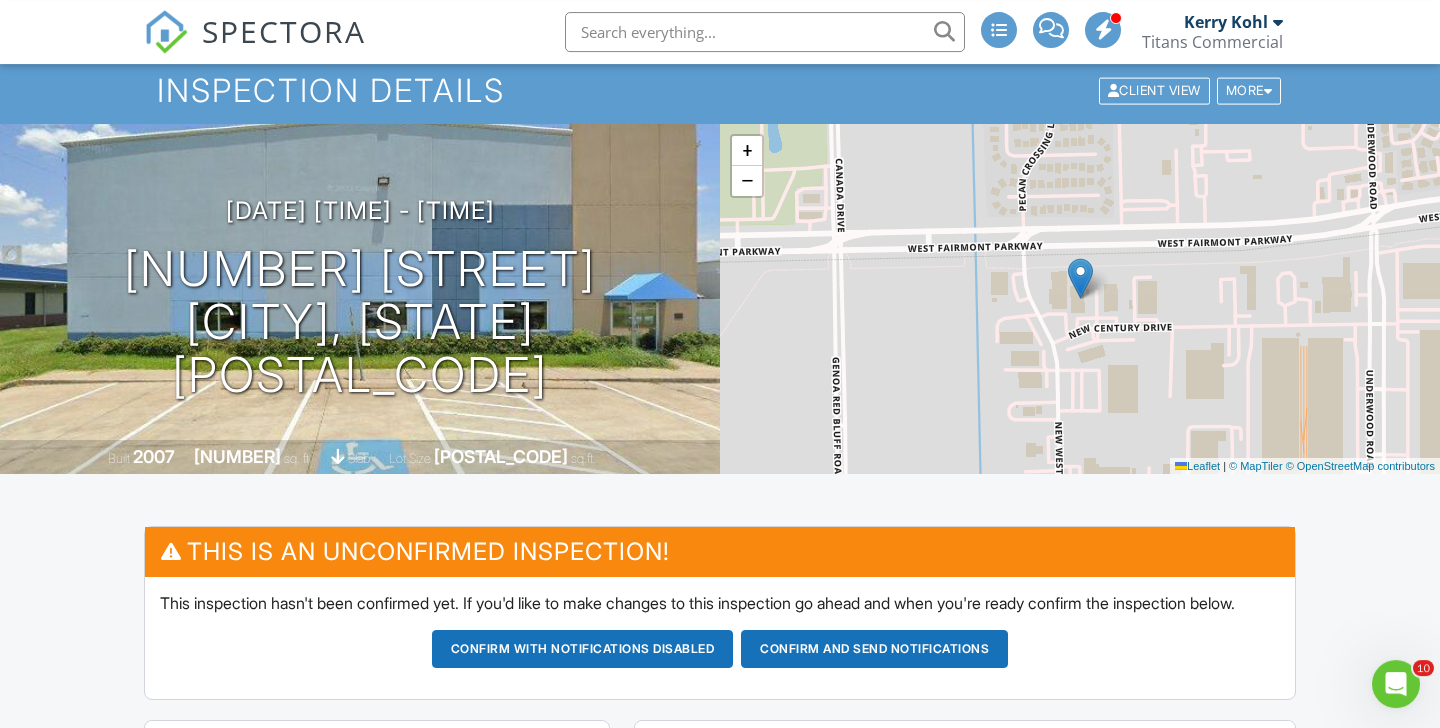 scroll, scrollTop: 0, scrollLeft: 0, axis: both 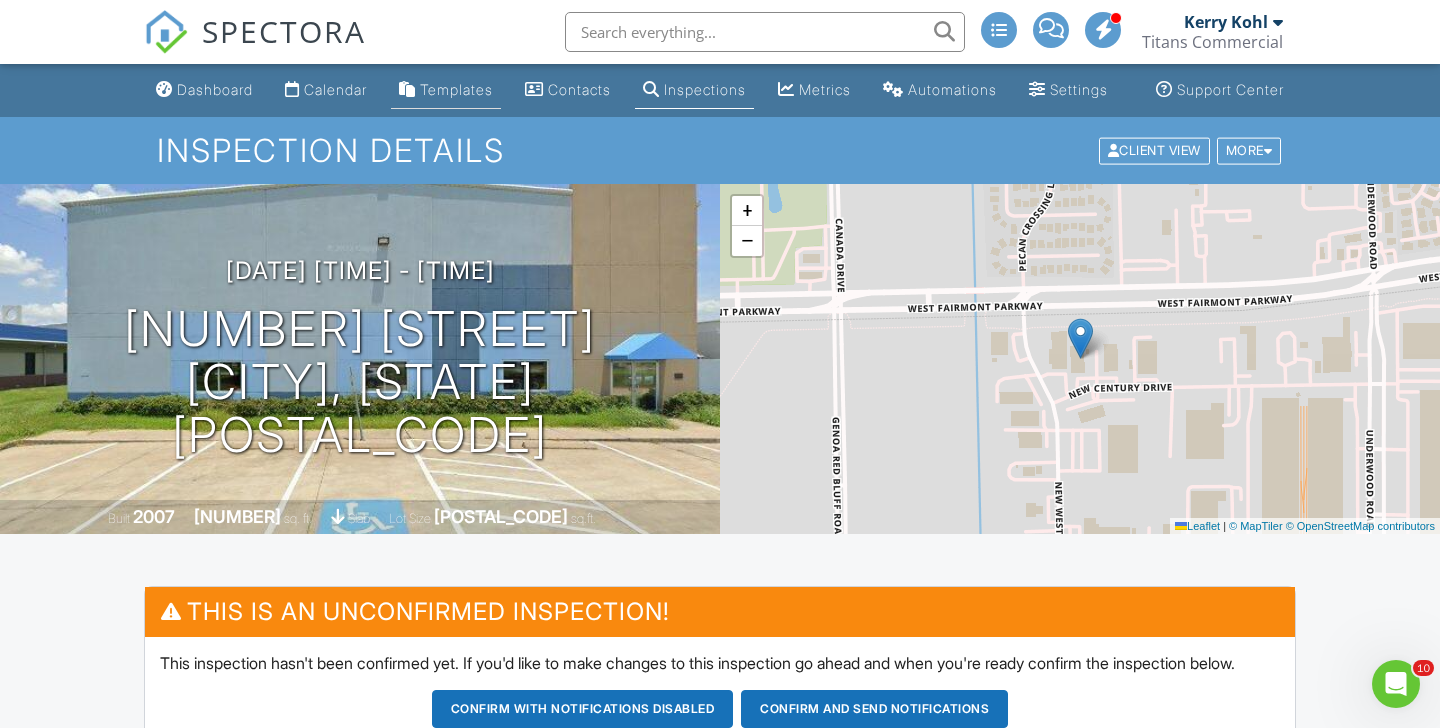 click on "Templates" at bounding box center (456, 89) 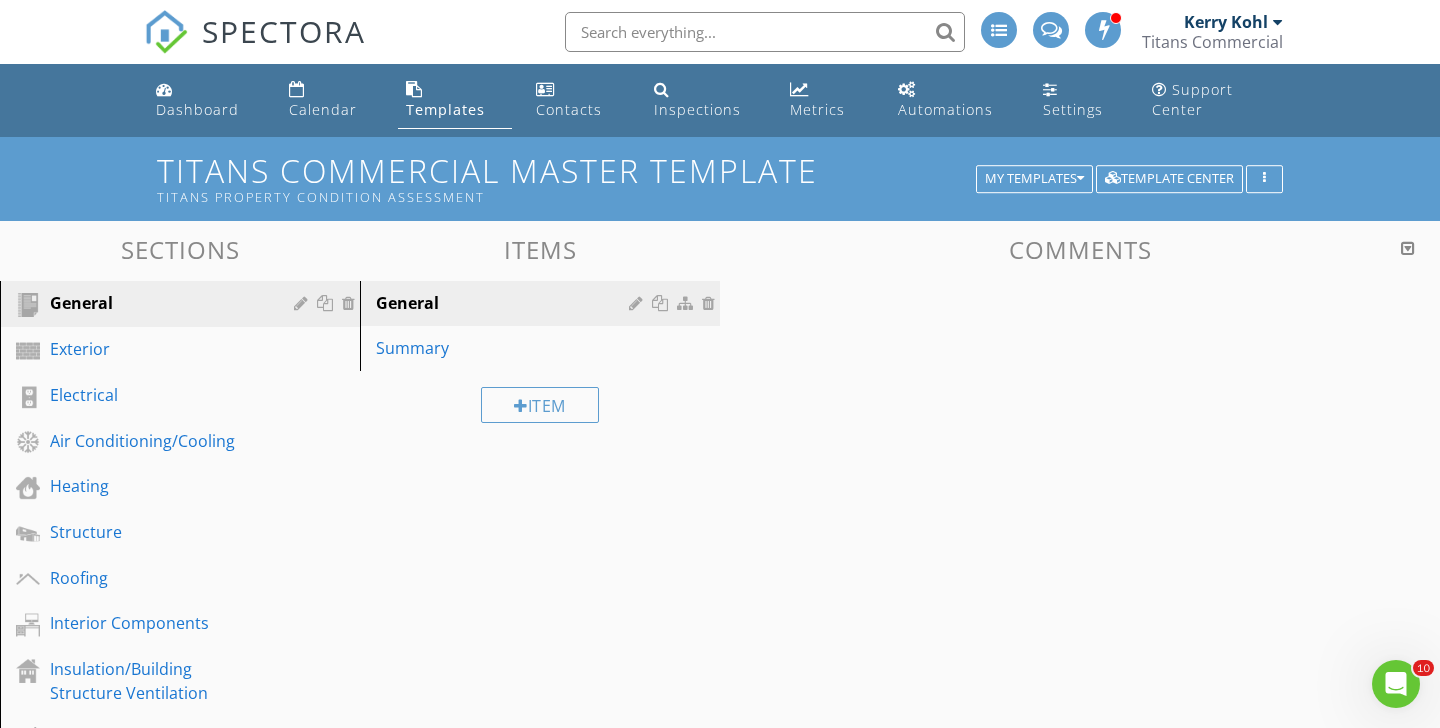 scroll, scrollTop: 0, scrollLeft: 0, axis: both 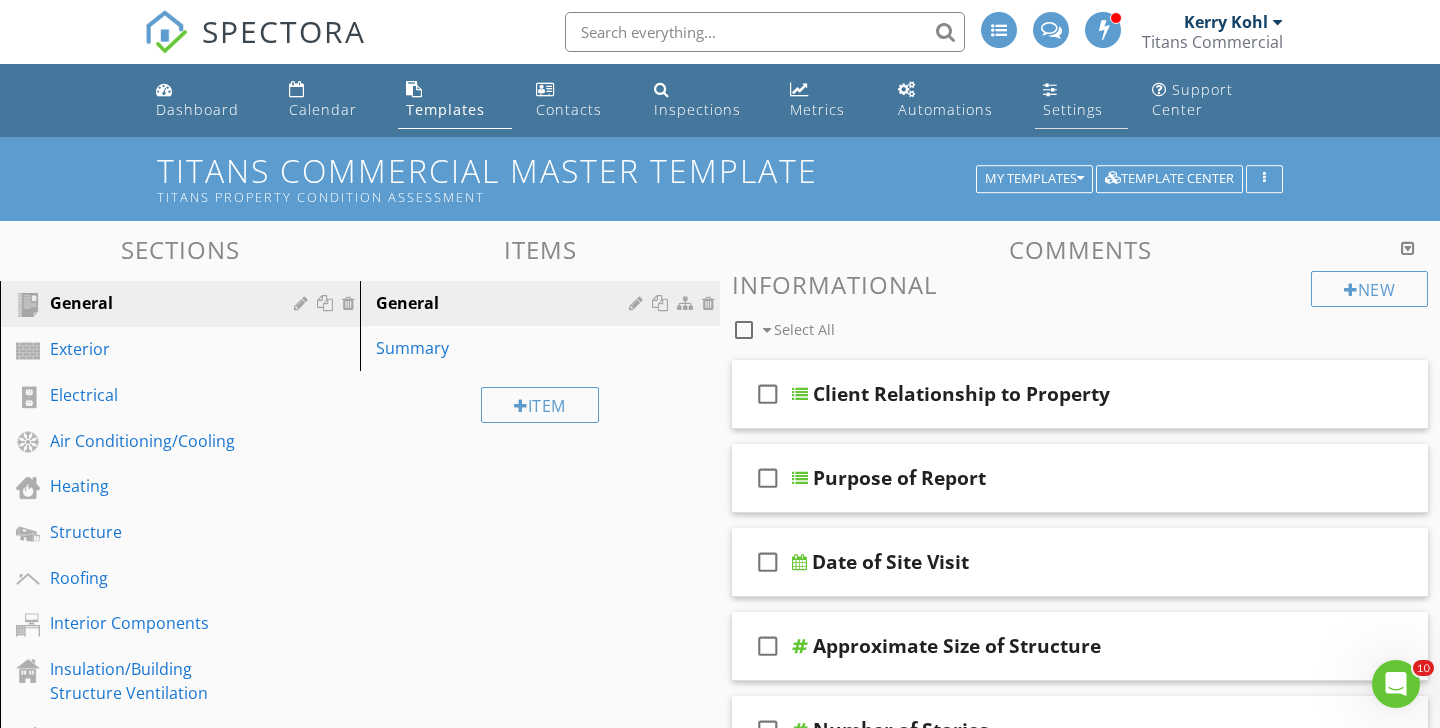 click on "Settings" at bounding box center (1073, 109) 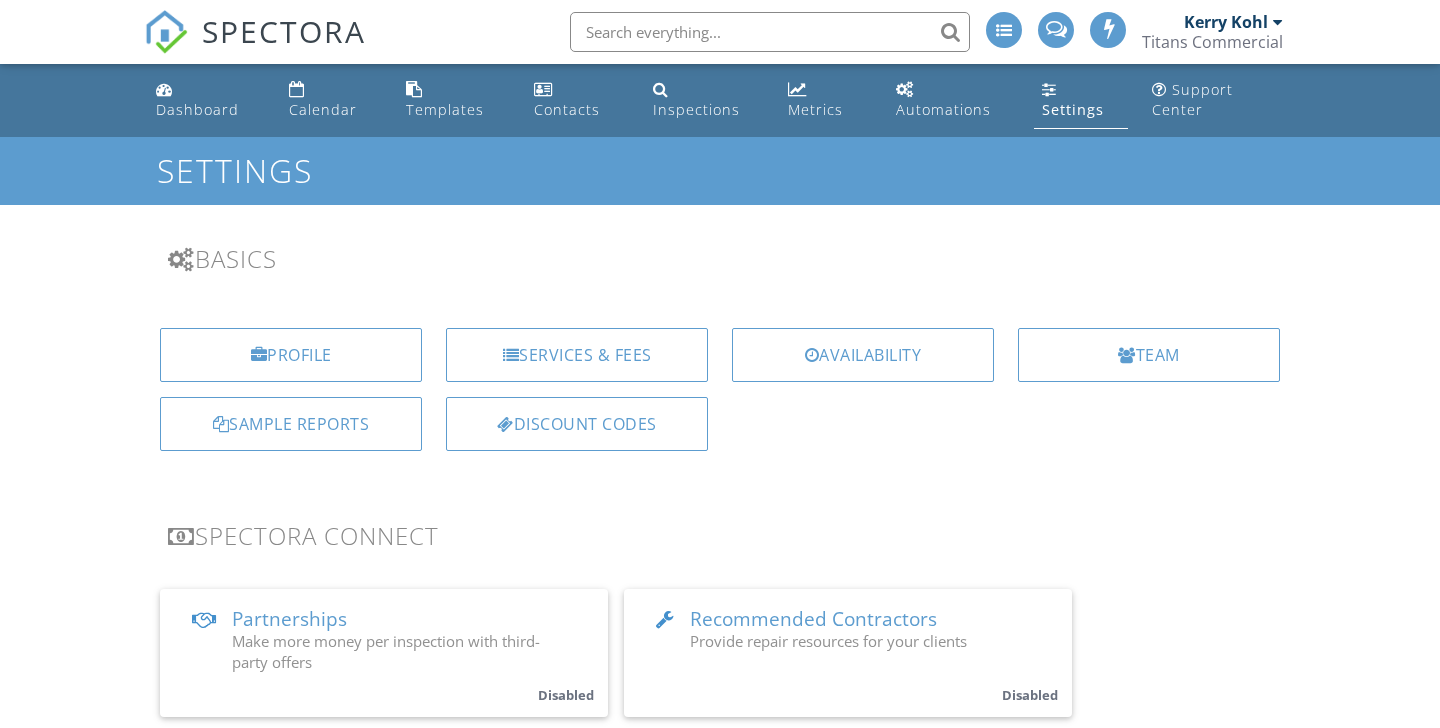 scroll, scrollTop: 0, scrollLeft: 0, axis: both 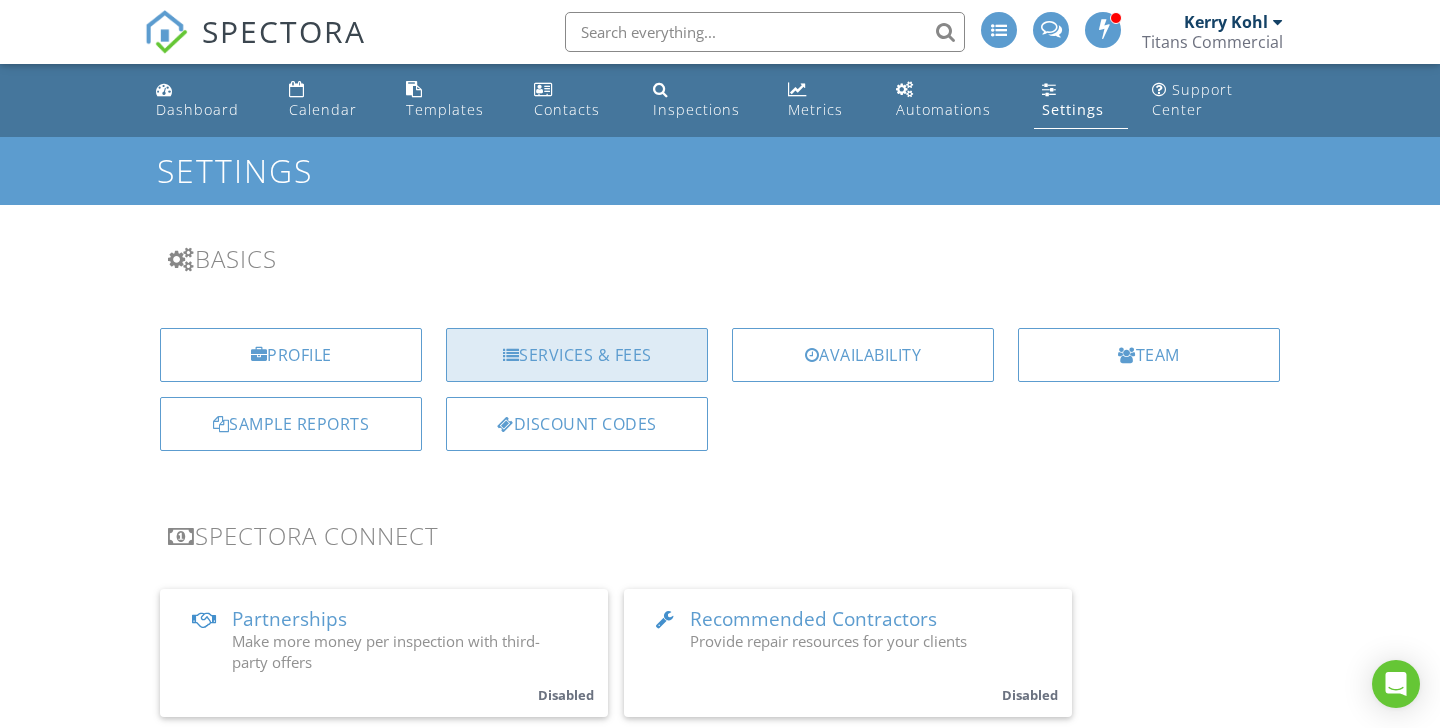 click on "Services & Fees" at bounding box center [577, 355] 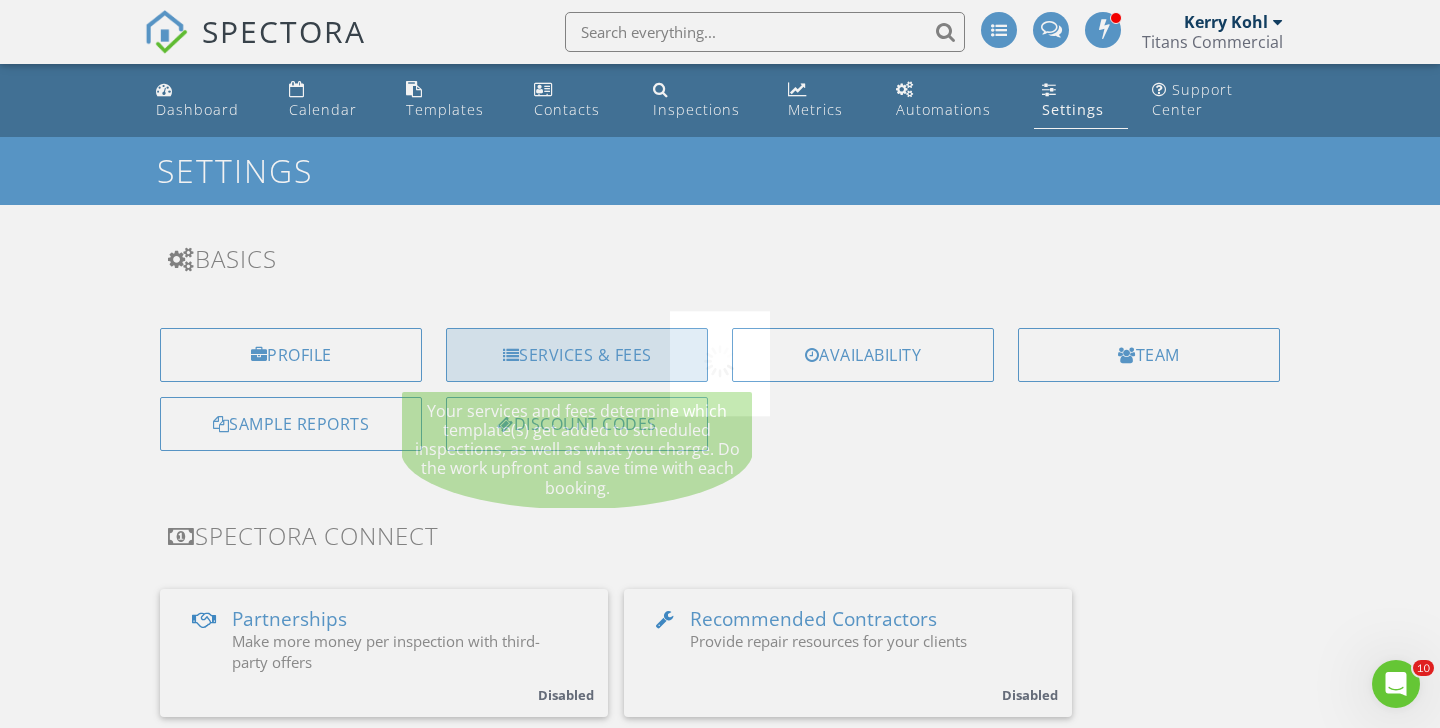 scroll, scrollTop: 0, scrollLeft: 0, axis: both 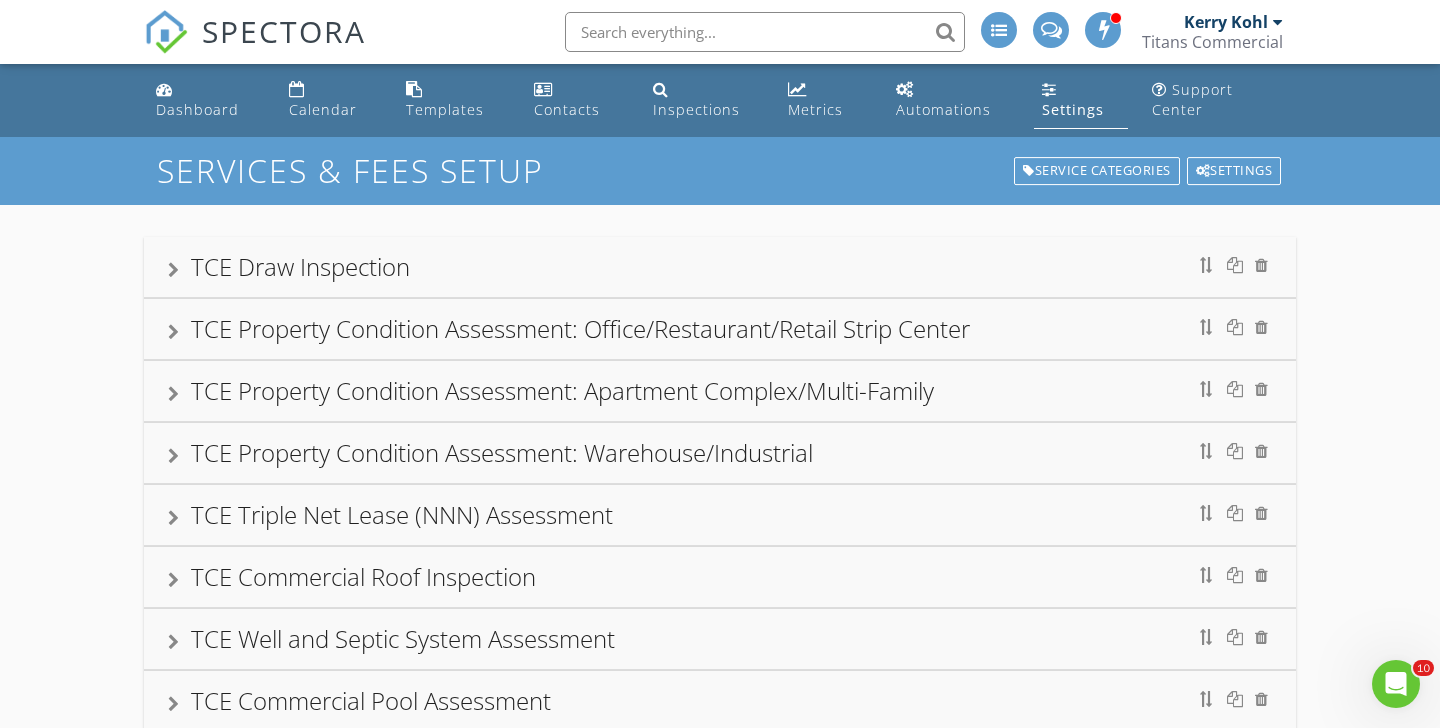 click on "TCE Triple Net Lease (NNN) Assessment" at bounding box center (720, 515) 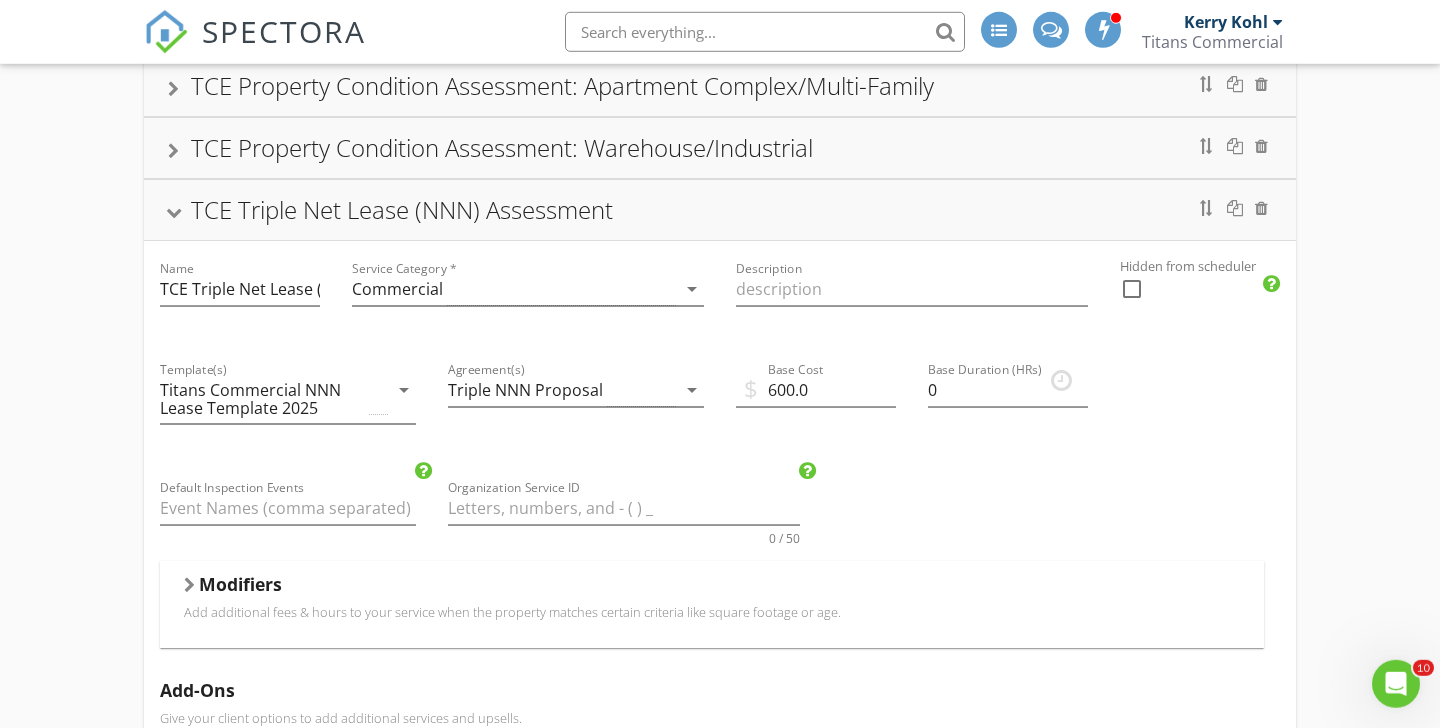 scroll, scrollTop: 324, scrollLeft: 0, axis: vertical 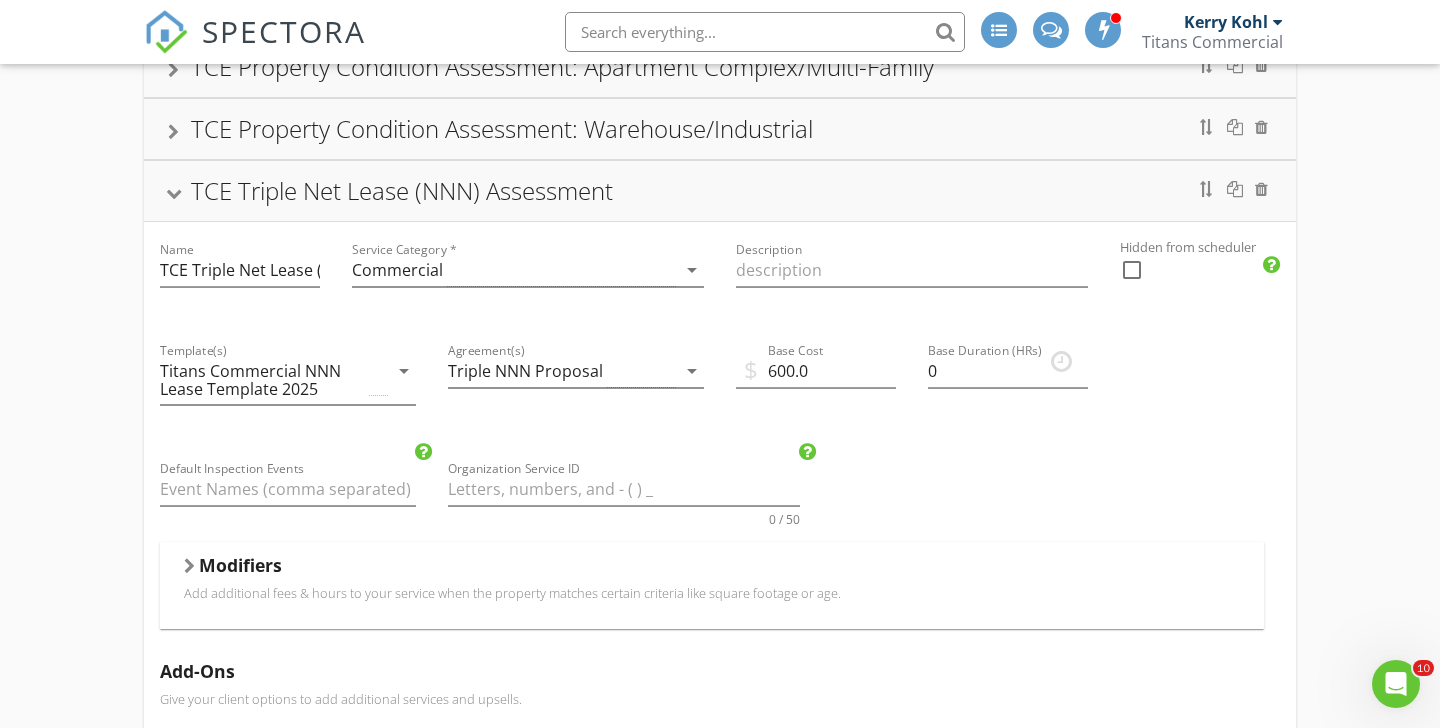 click on "Modifiers" at bounding box center [240, 565] 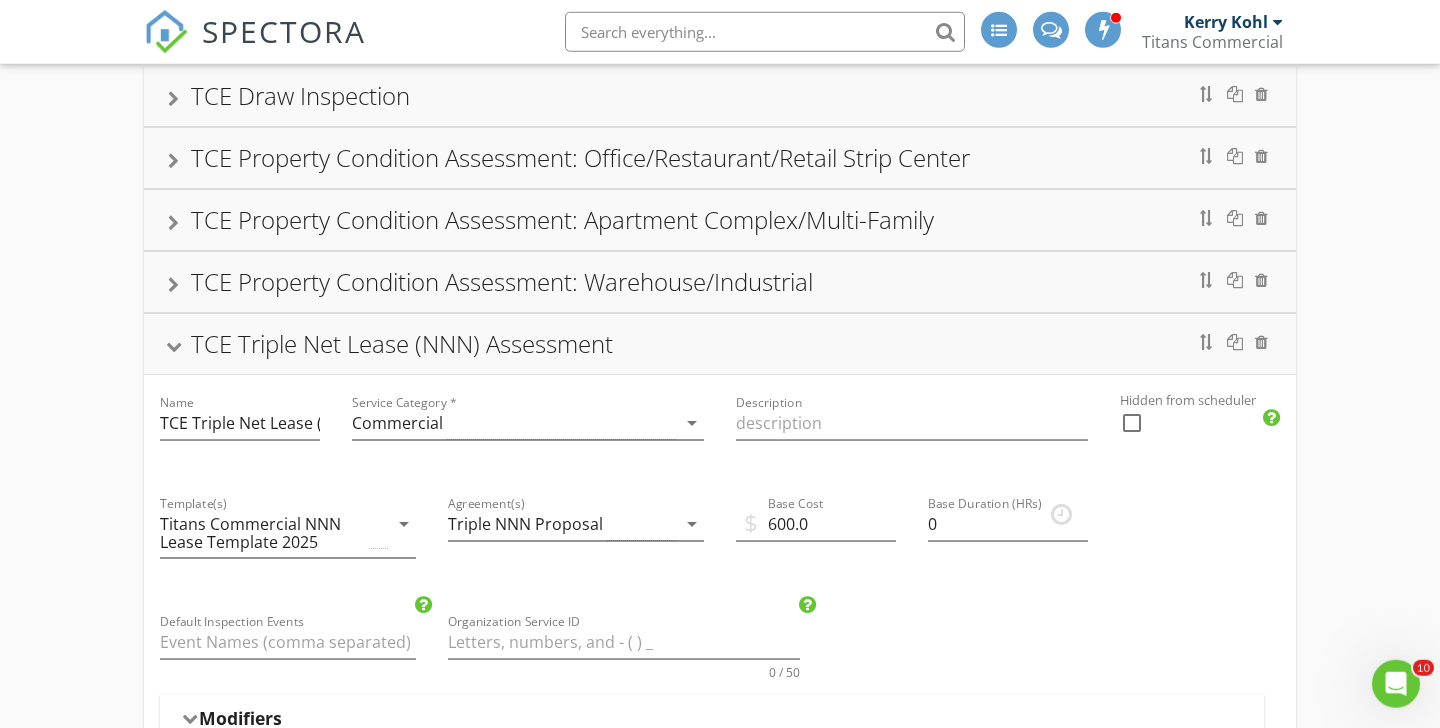scroll, scrollTop: 0, scrollLeft: 0, axis: both 